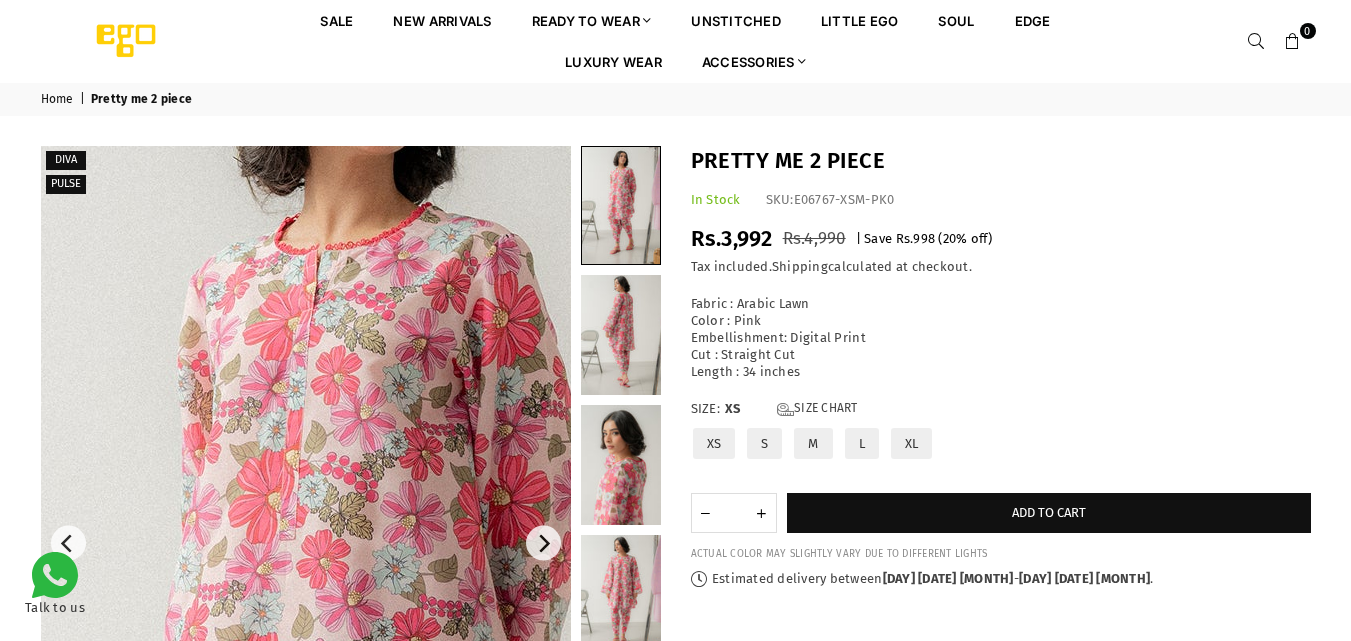 scroll, scrollTop: 0, scrollLeft: 0, axis: both 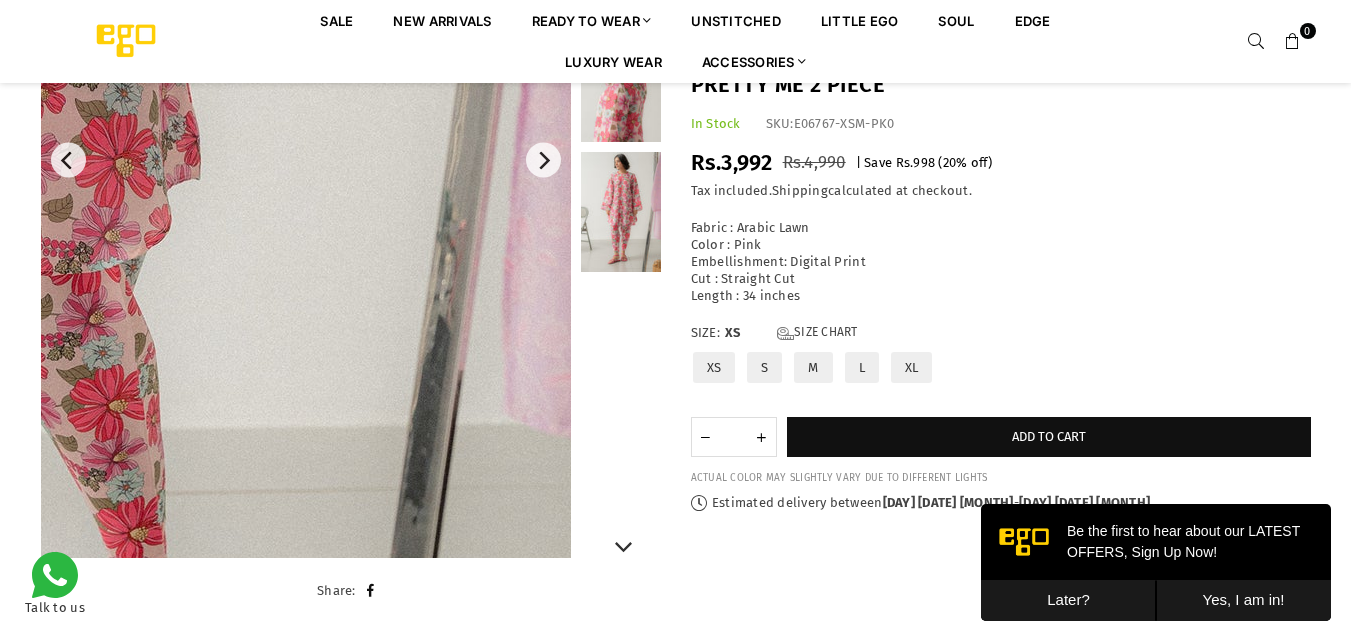 click at bounding box center [621, 212] 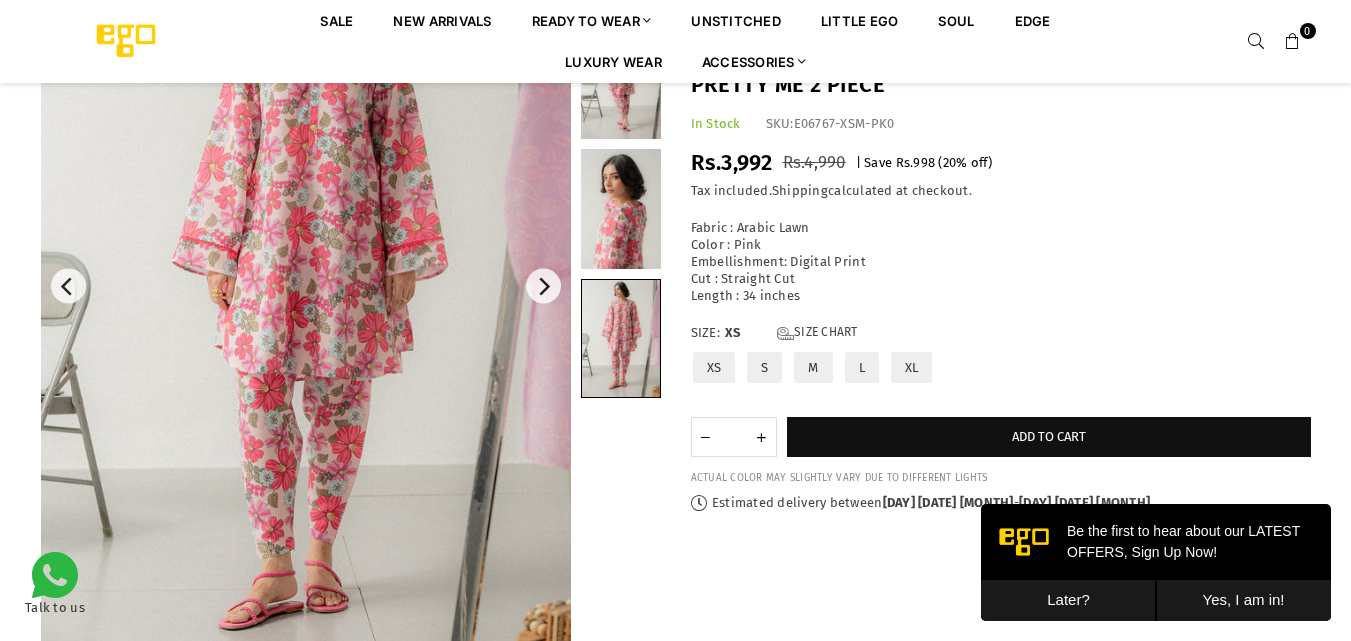 scroll, scrollTop: 282, scrollLeft: 0, axis: vertical 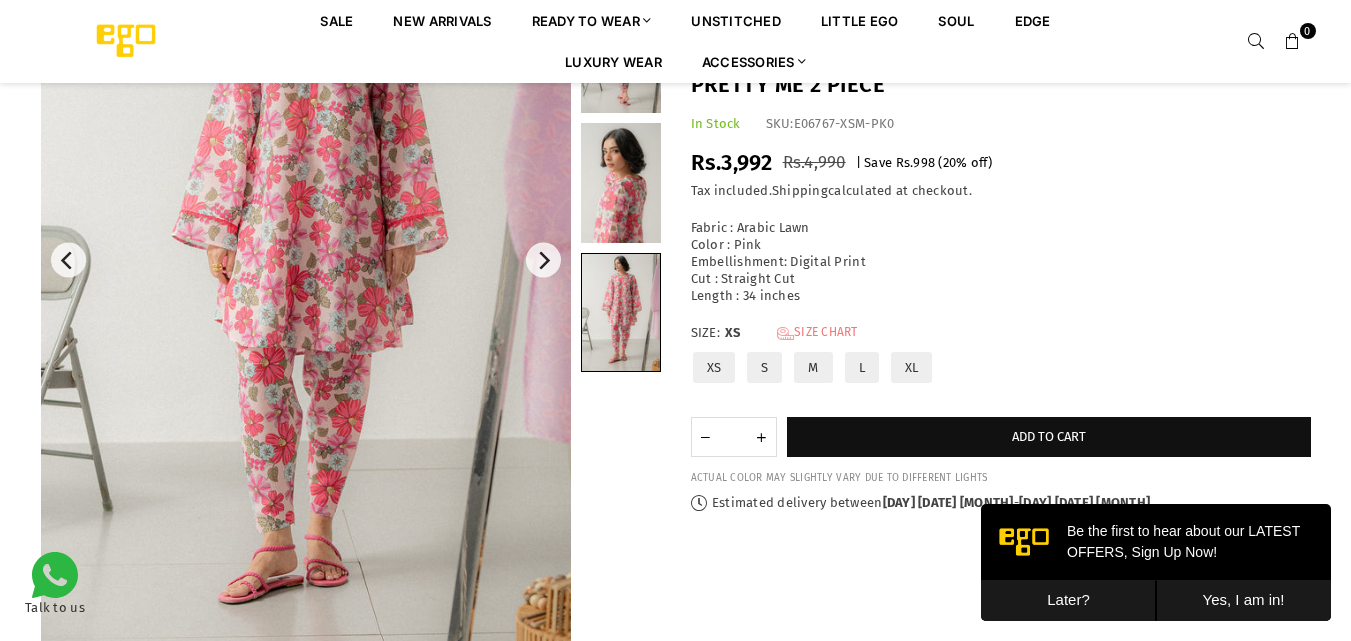 click on "Size Chart" at bounding box center [817, 333] 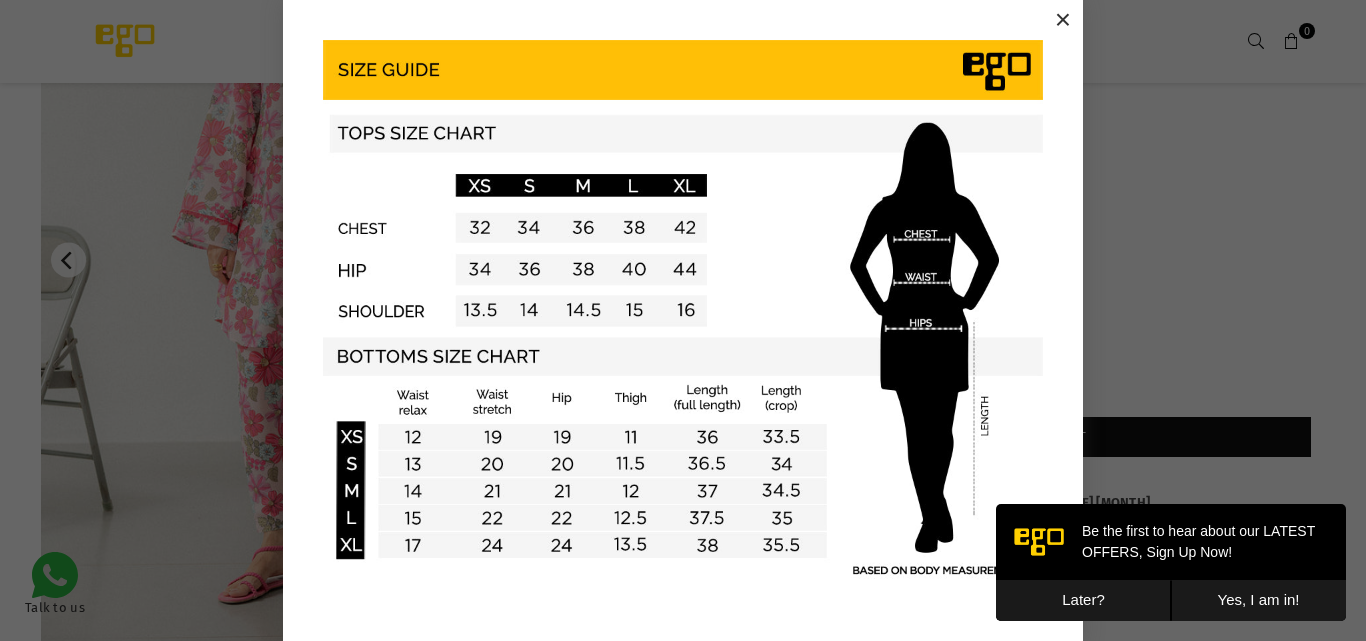 click on "×" at bounding box center (1063, 20) 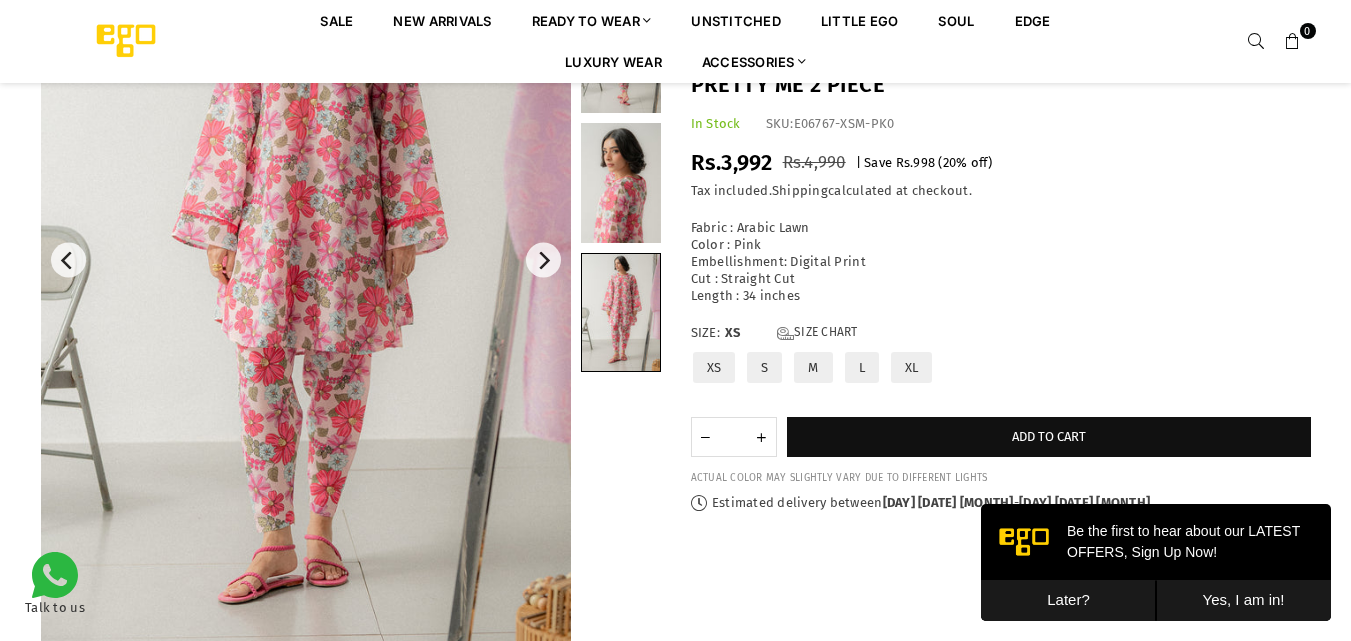 click on "L" at bounding box center [862, 367] 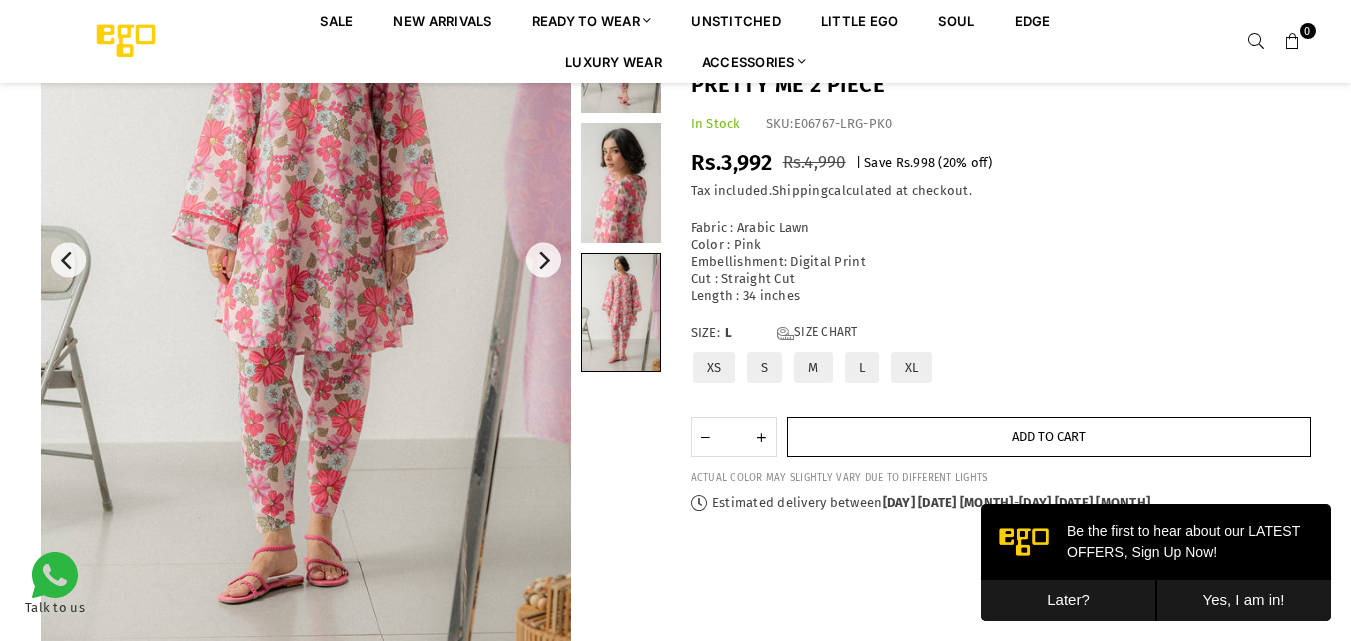 click on "Add to cart" at bounding box center [1049, 437] 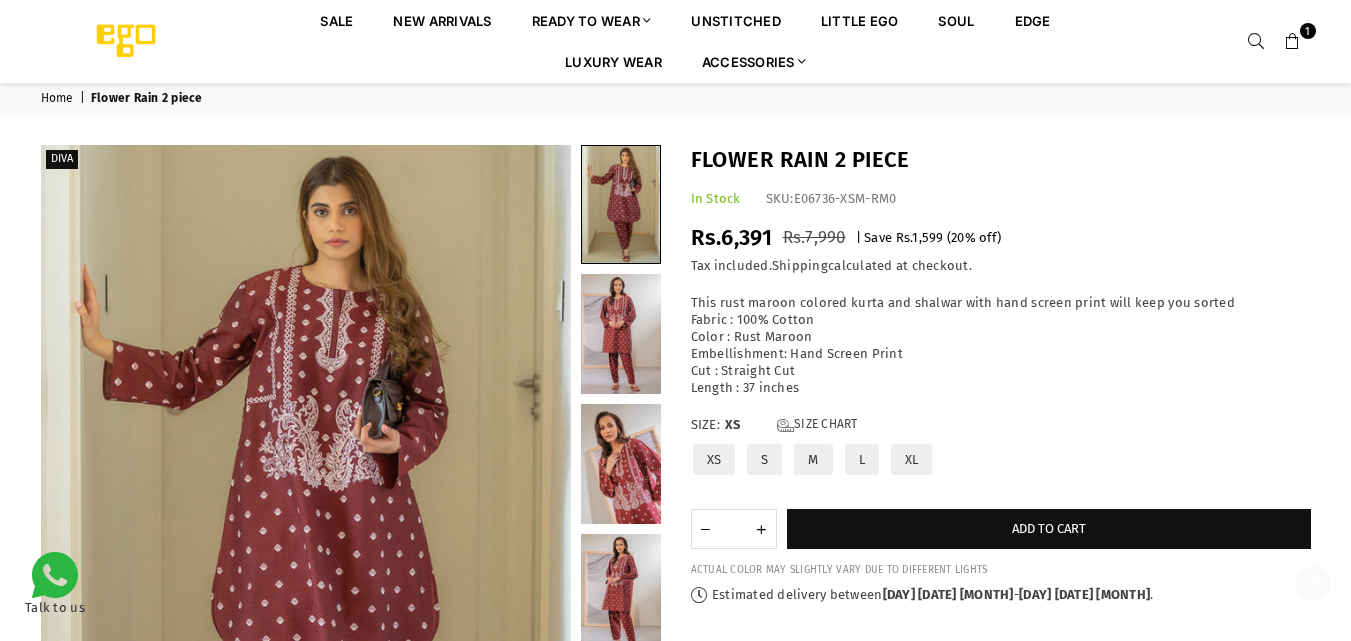 scroll, scrollTop: 382, scrollLeft: 0, axis: vertical 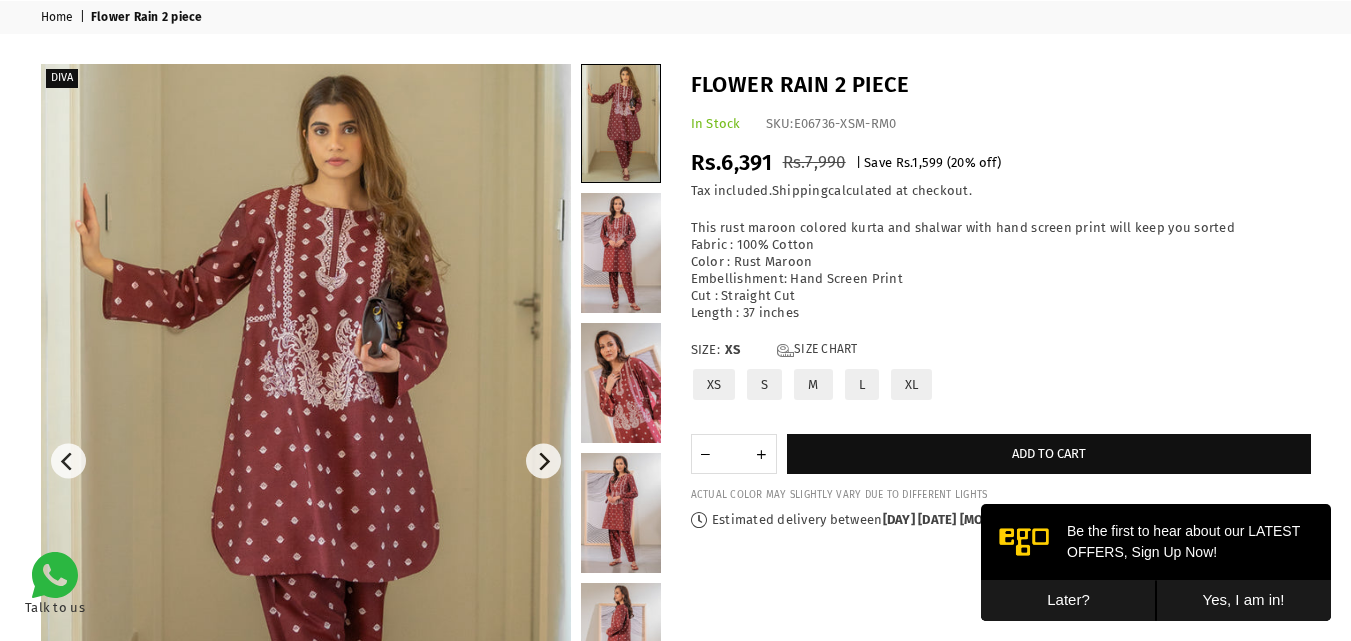 click at bounding box center [306, 461] 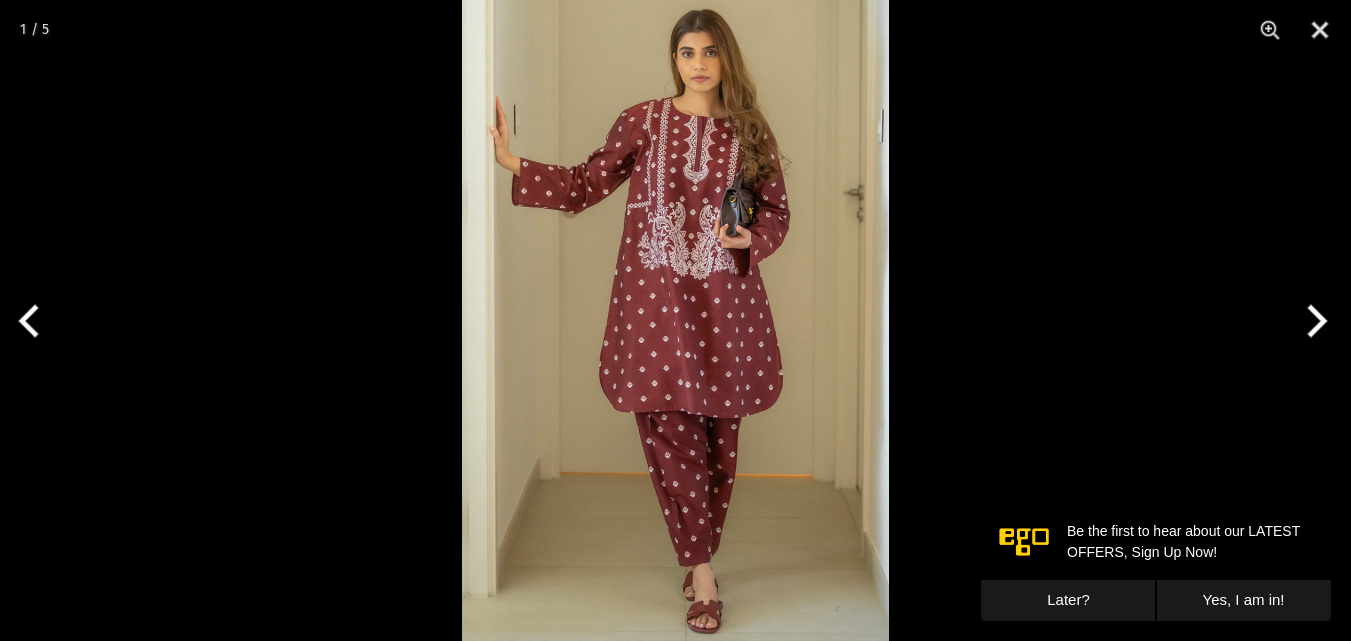 click at bounding box center (675, 320) 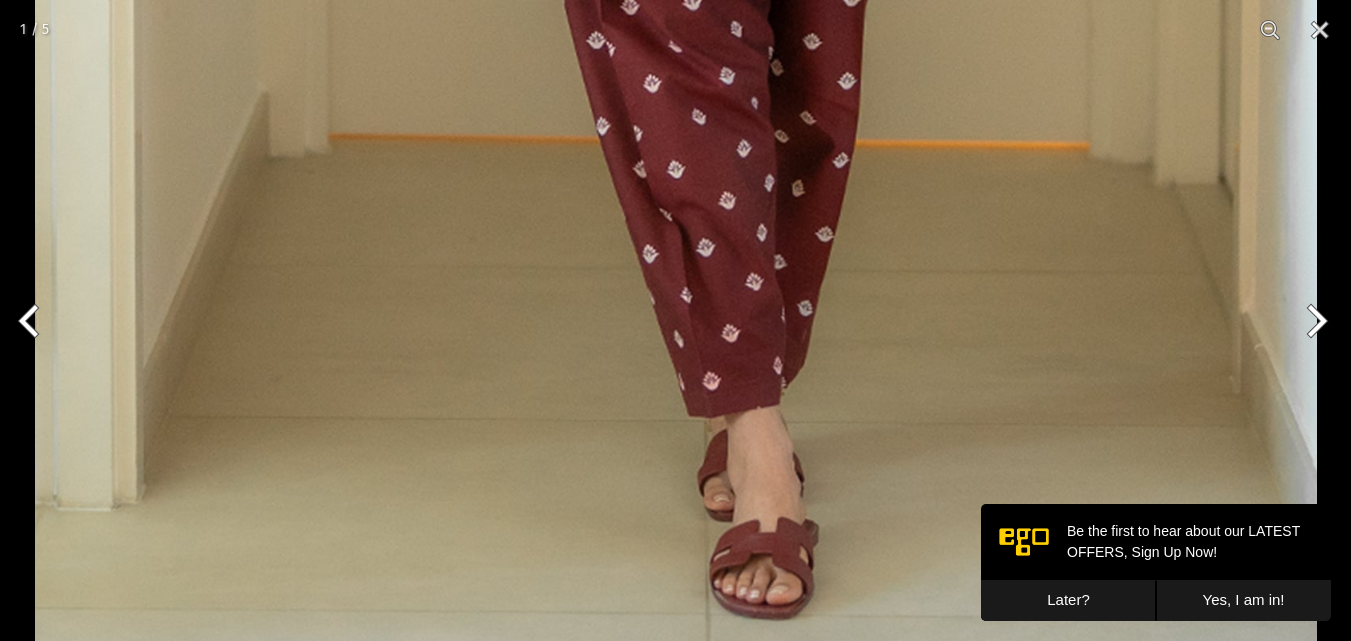 click at bounding box center (676, -321) 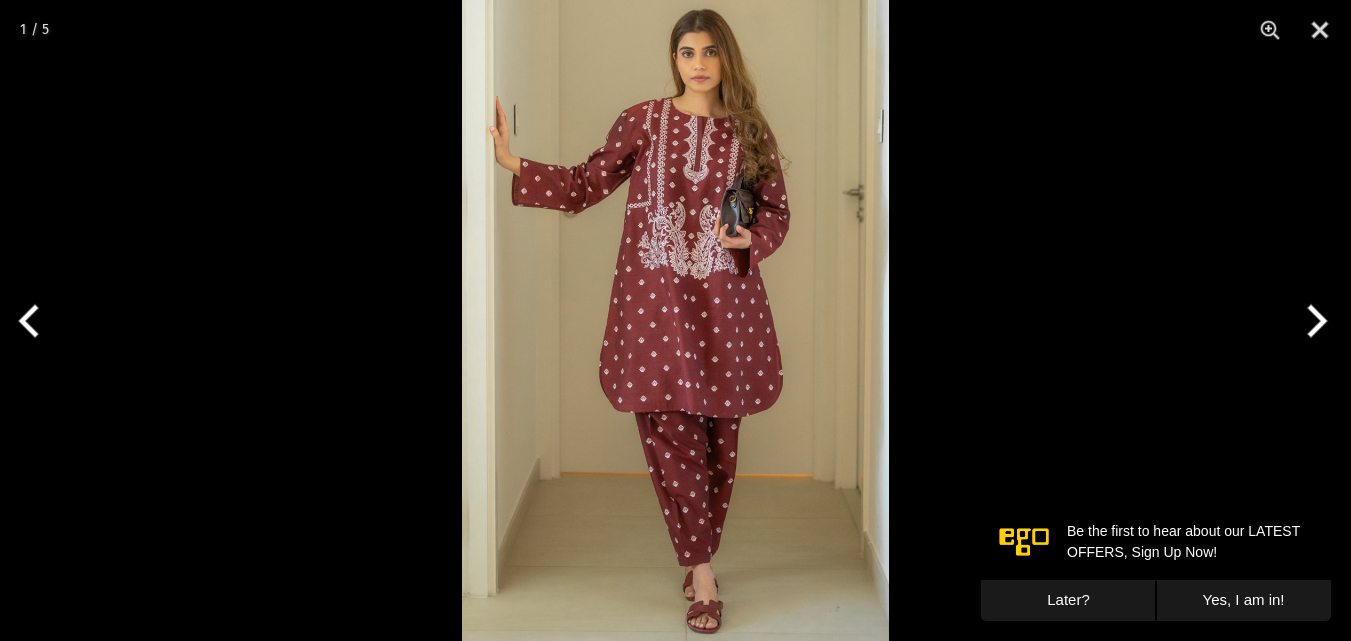 click at bounding box center (675, 320) 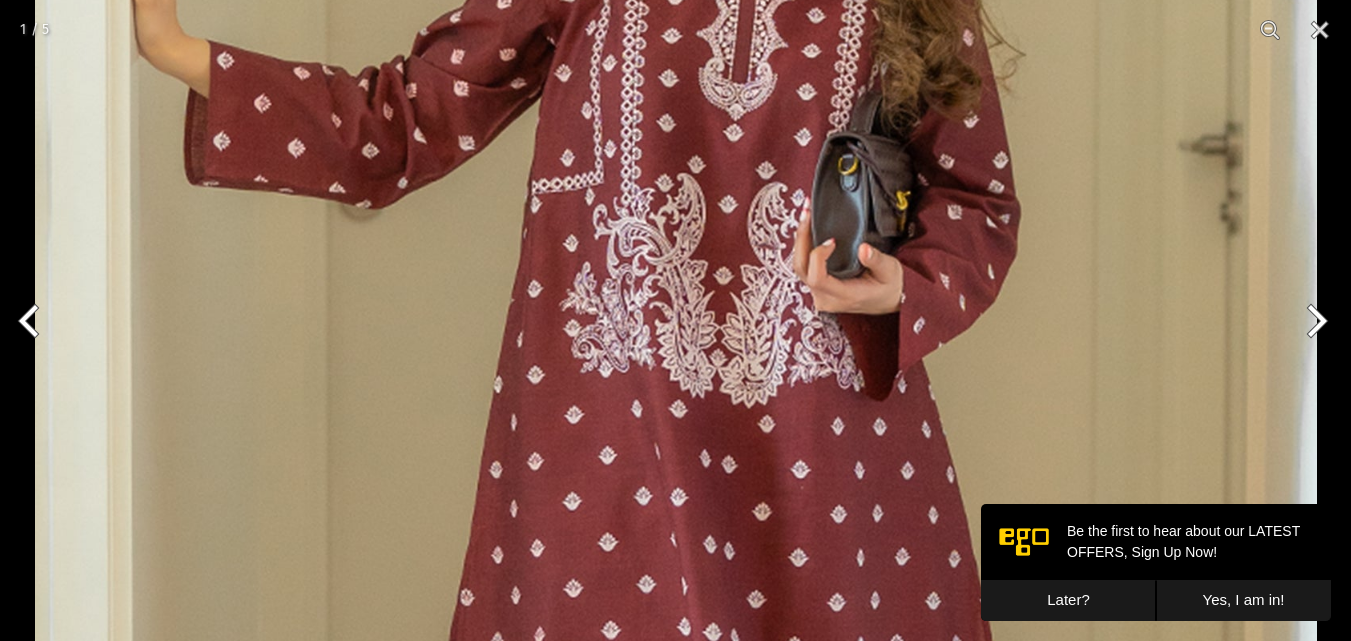 click at bounding box center [676, 529] 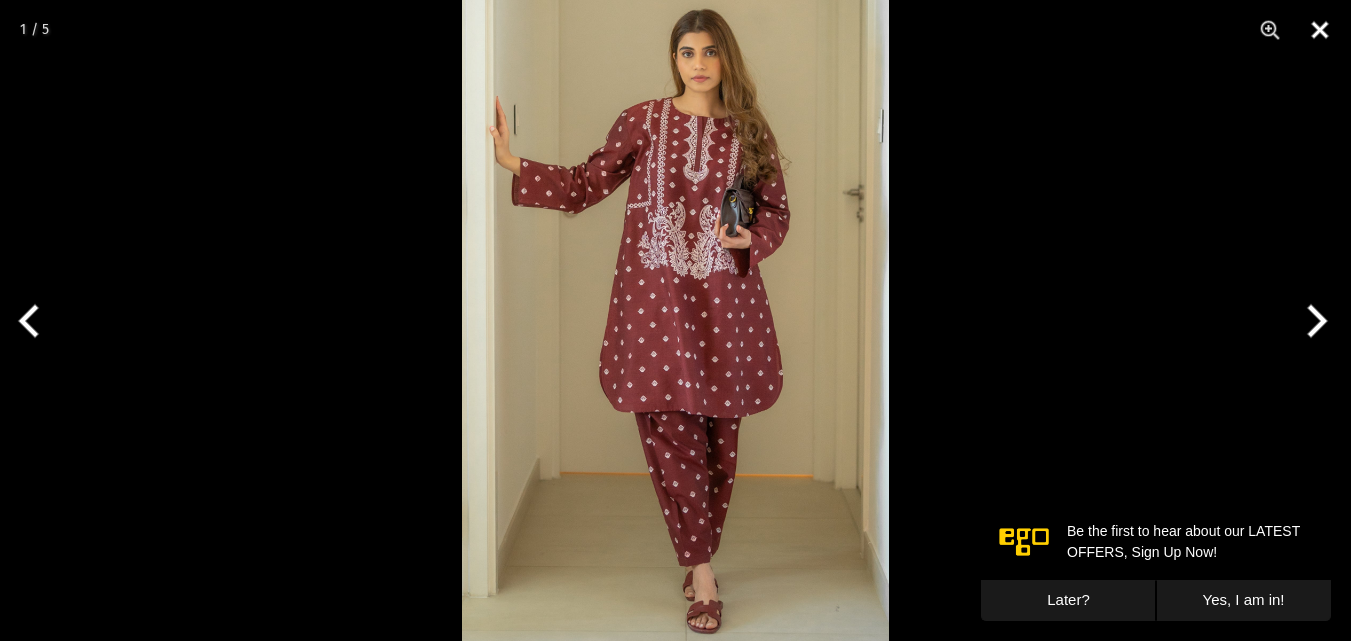 click at bounding box center (1320, 30) 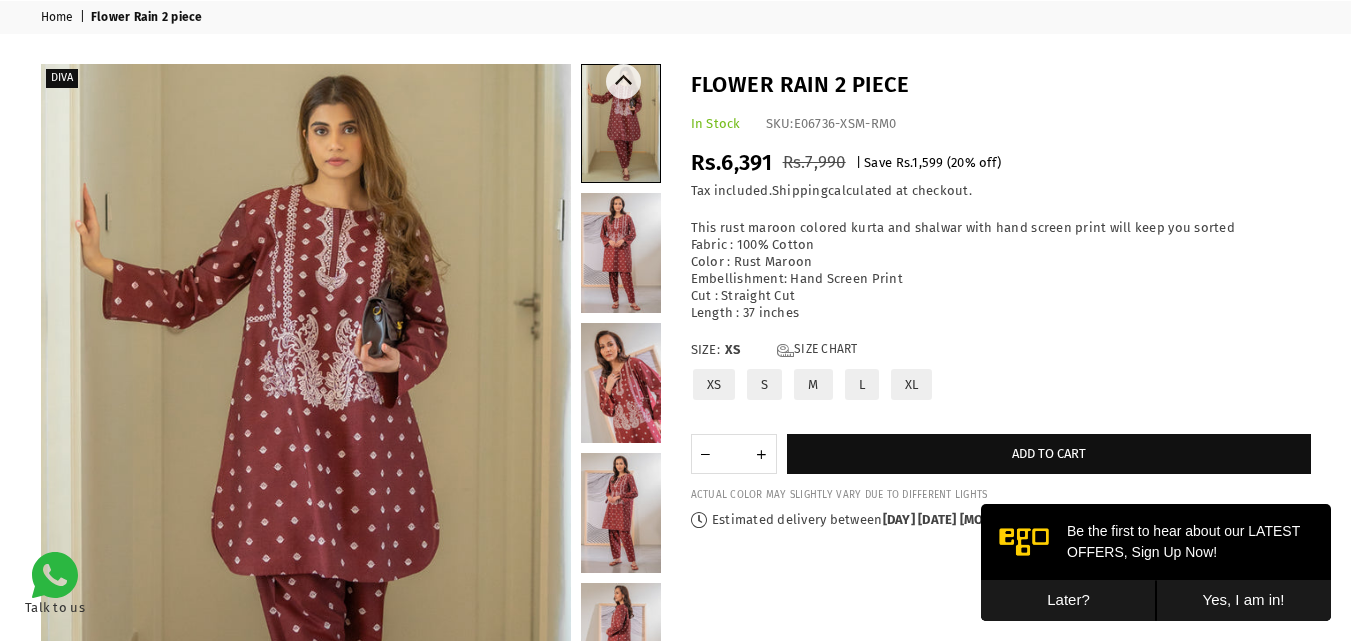 click at bounding box center [621, 383] 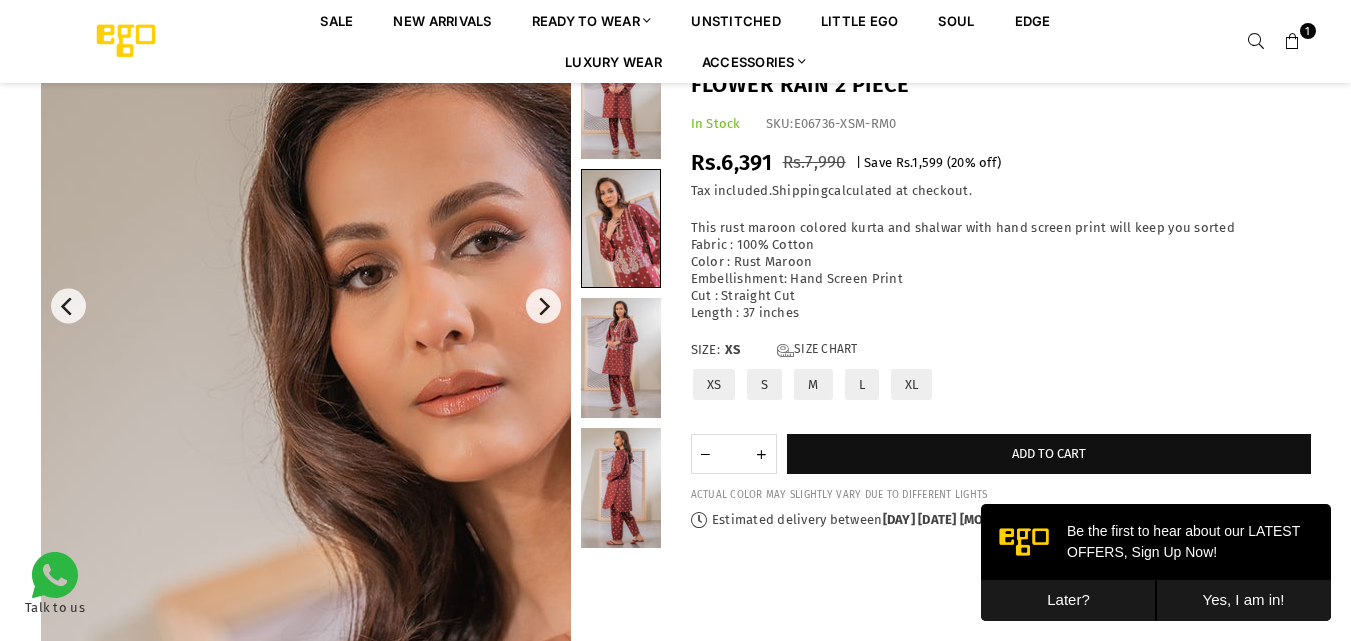 scroll, scrollTop: 164, scrollLeft: 0, axis: vertical 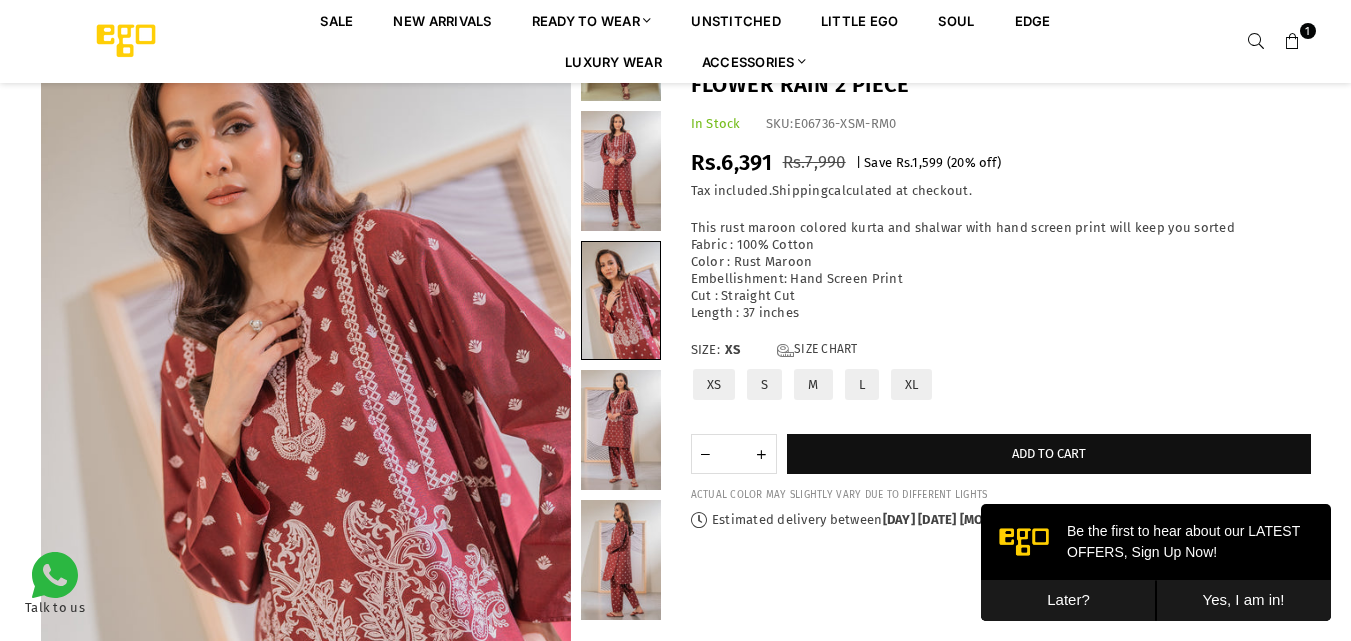 click at bounding box center (621, 171) 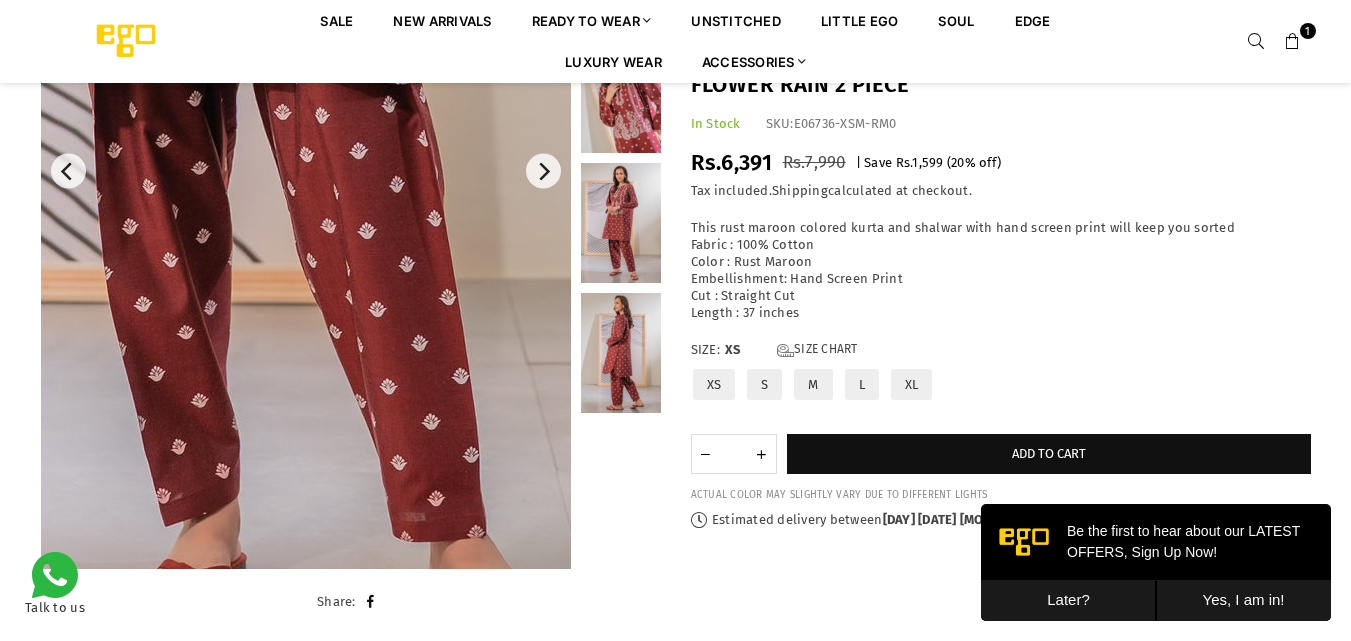 scroll, scrollTop: 446, scrollLeft: 0, axis: vertical 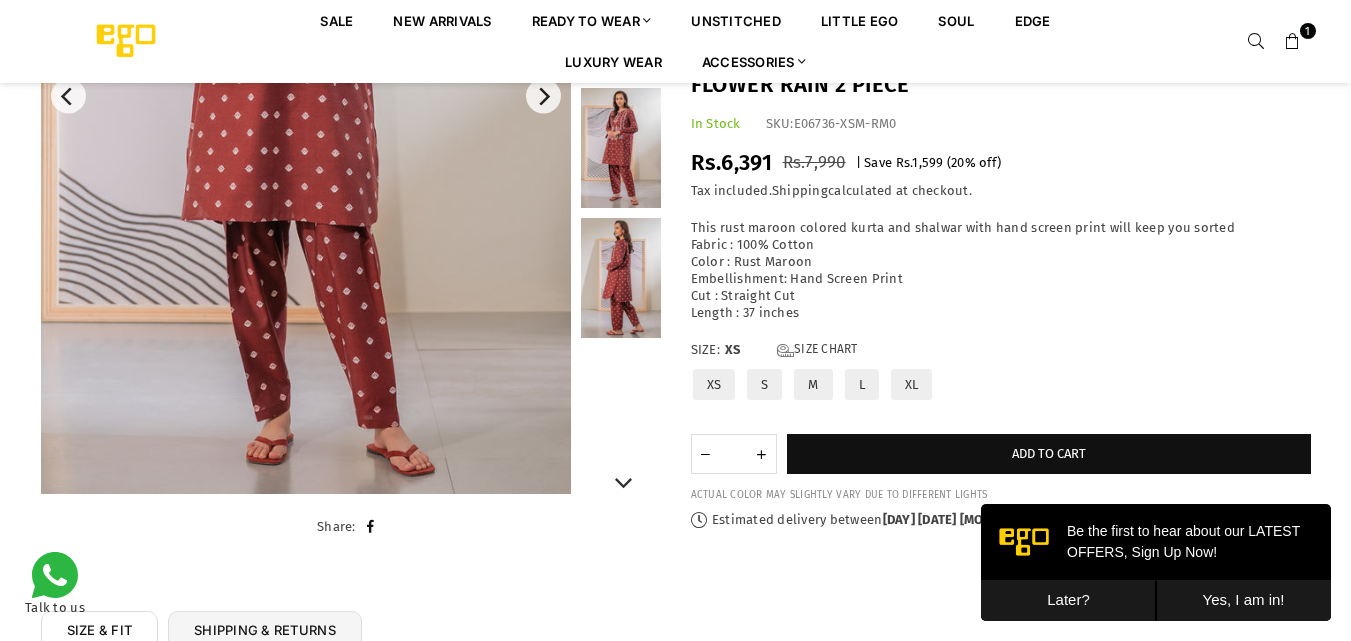 click at bounding box center [621, 278] 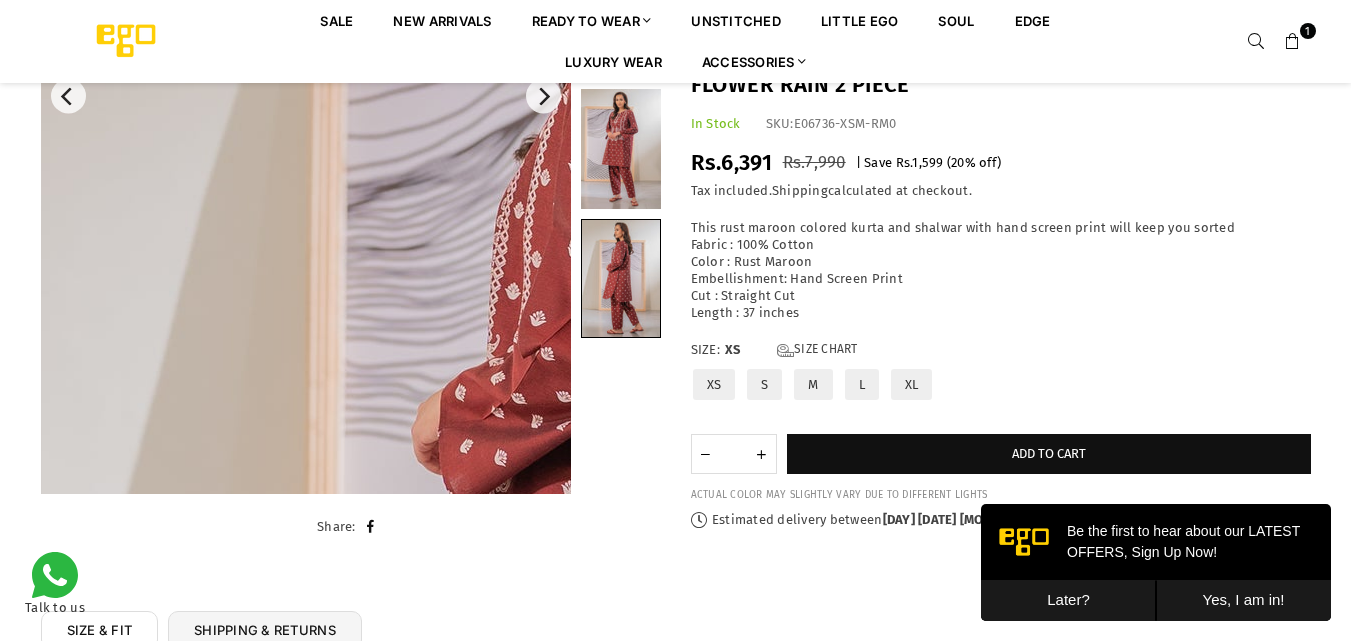 click at bounding box center (641, 599) 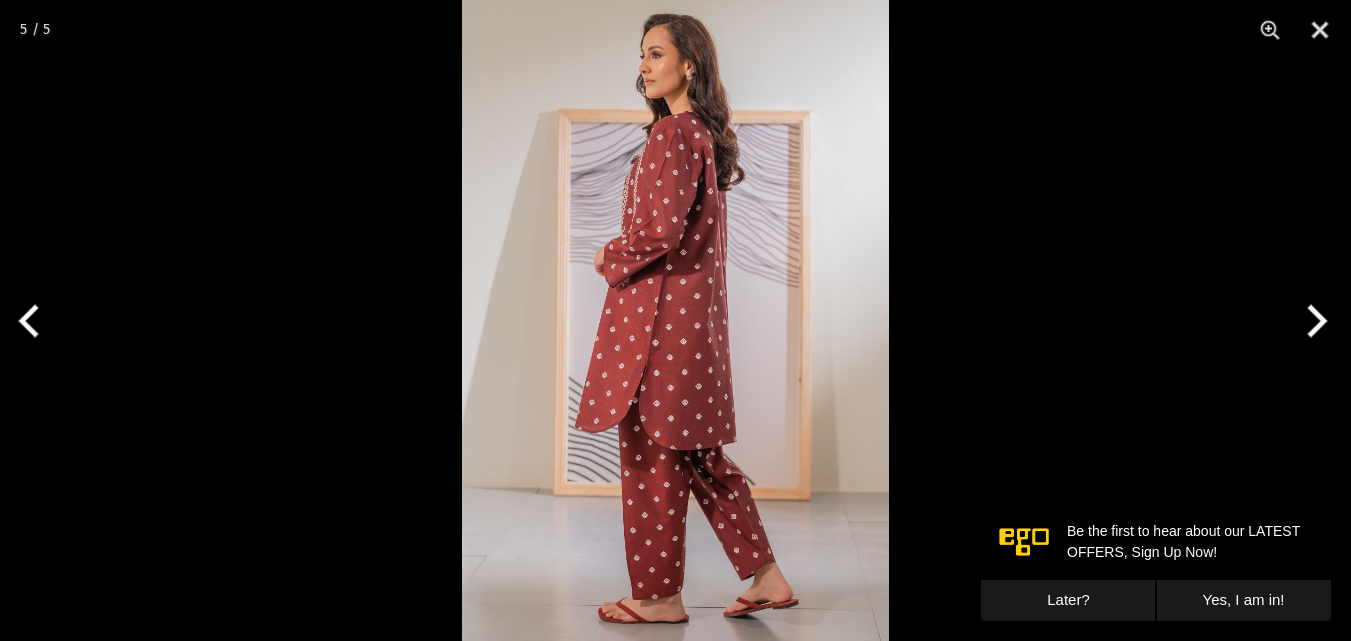 click at bounding box center [675, 320] 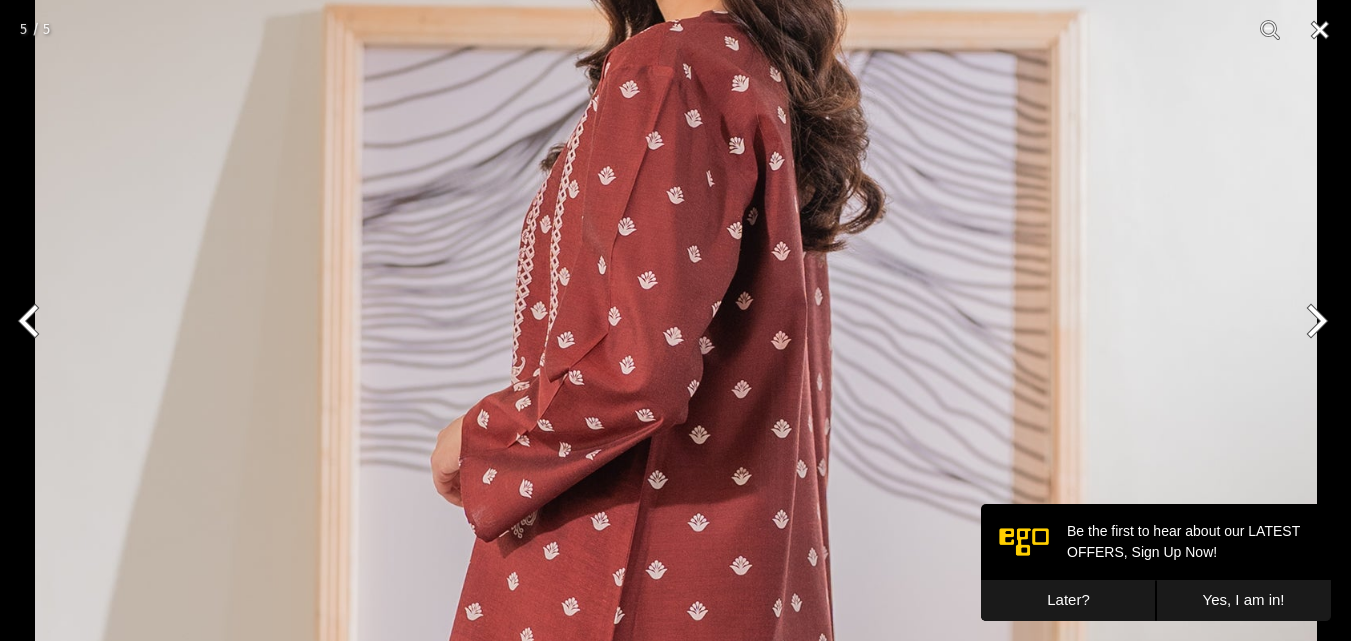 click at bounding box center [1320, 30] 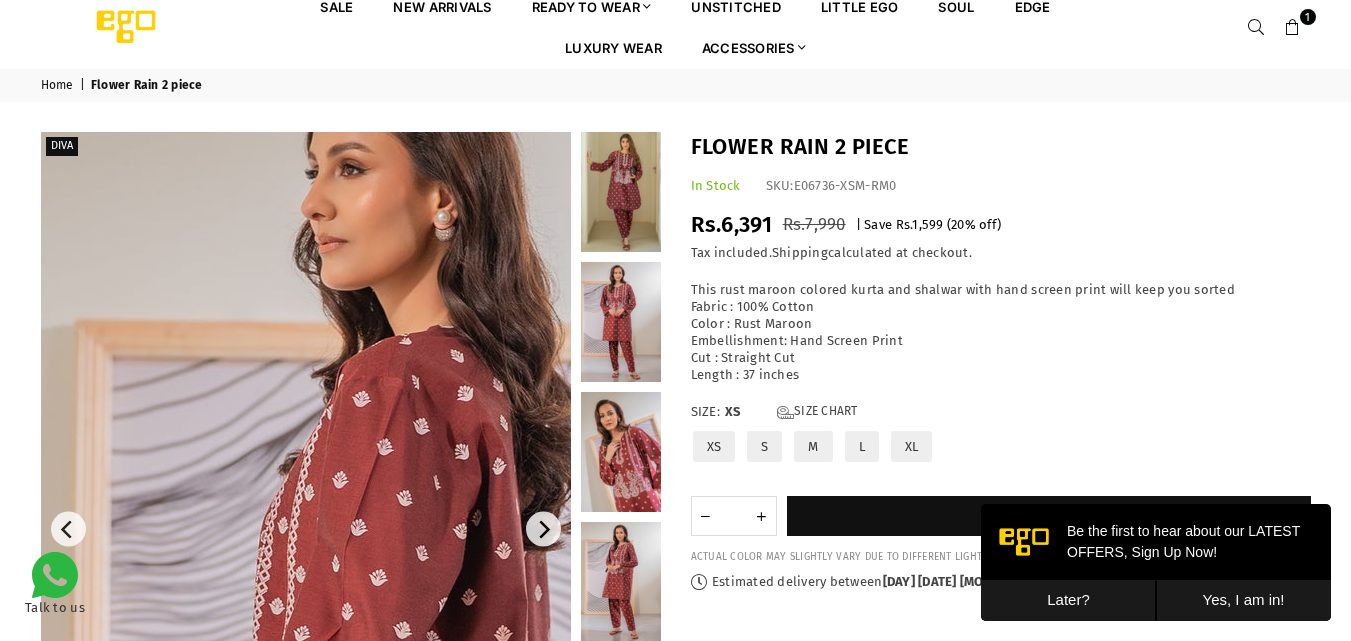 scroll, scrollTop: 0, scrollLeft: 0, axis: both 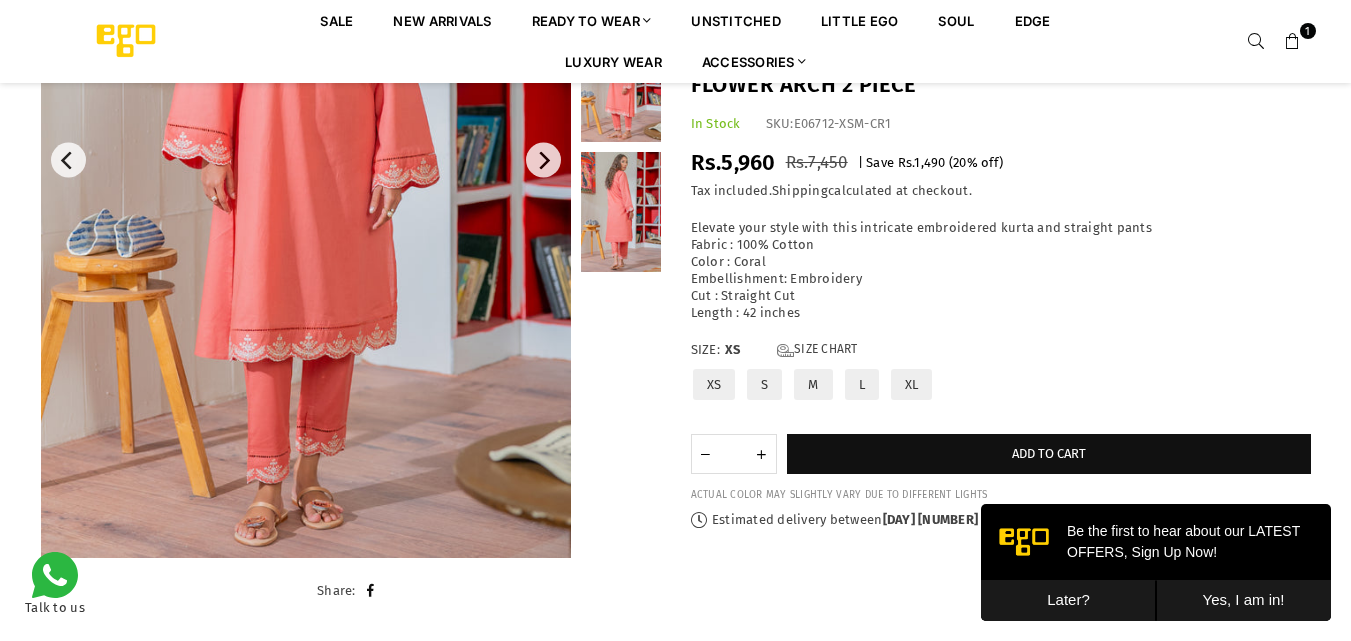 click at bounding box center [306, 160] 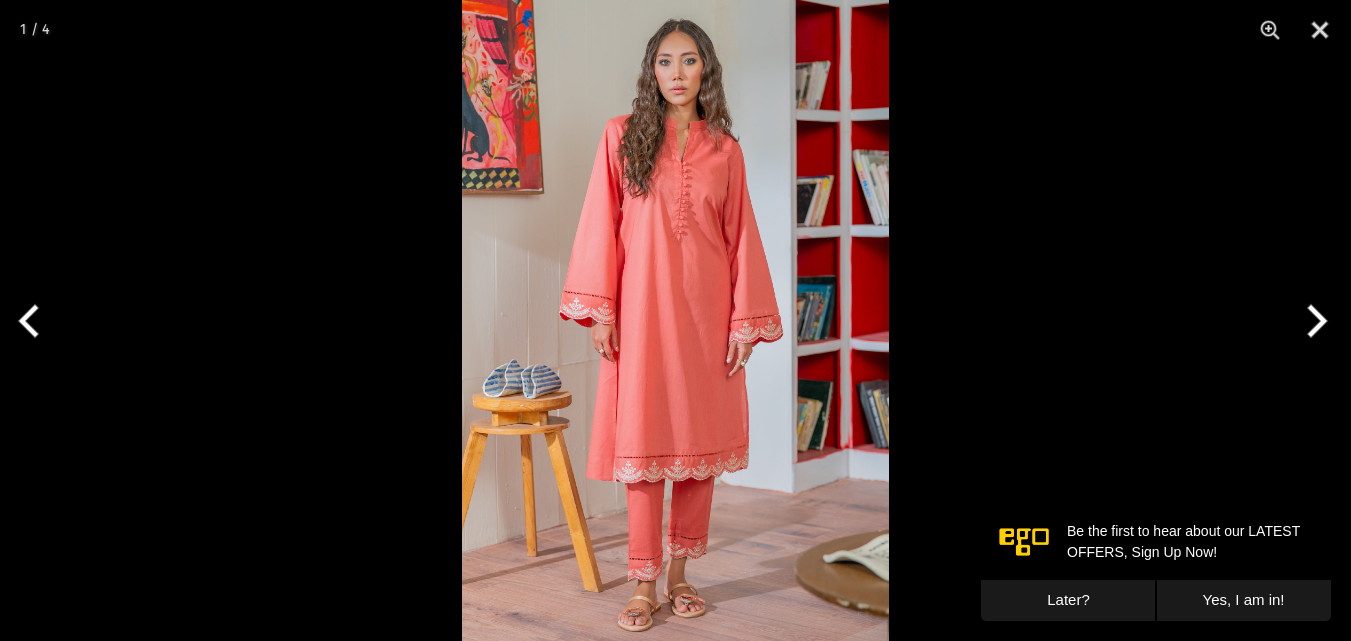 click at bounding box center [675, 320] 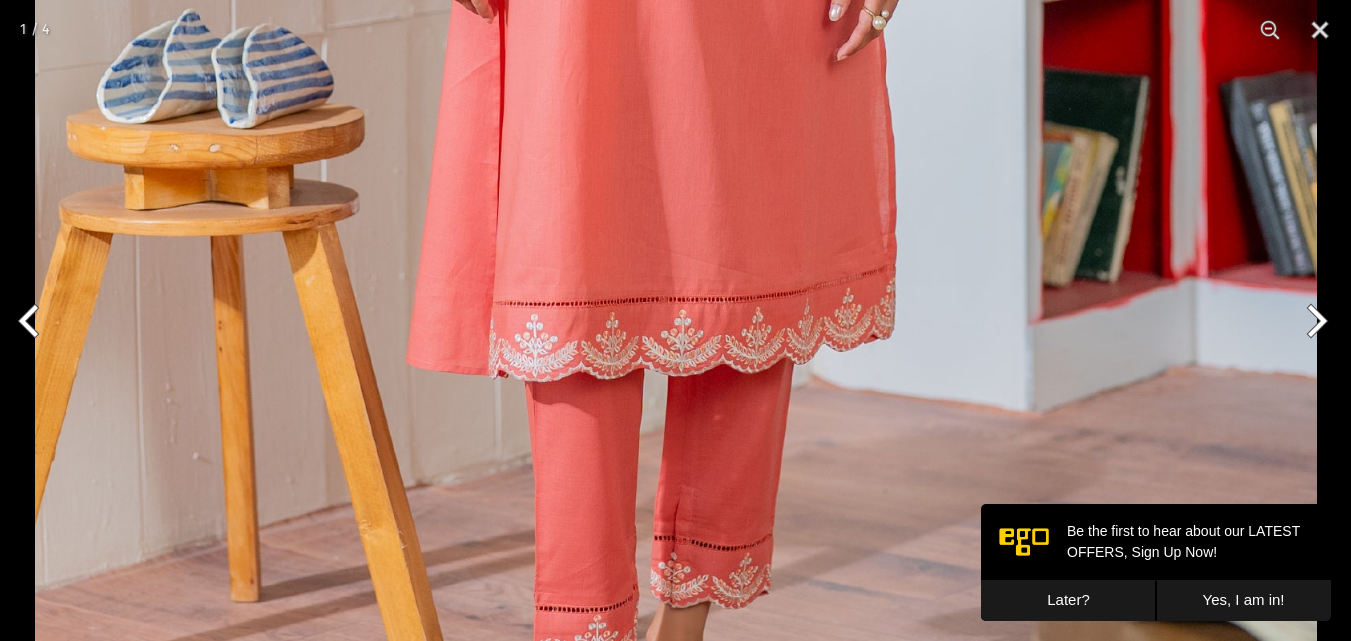 click at bounding box center [676, -107] 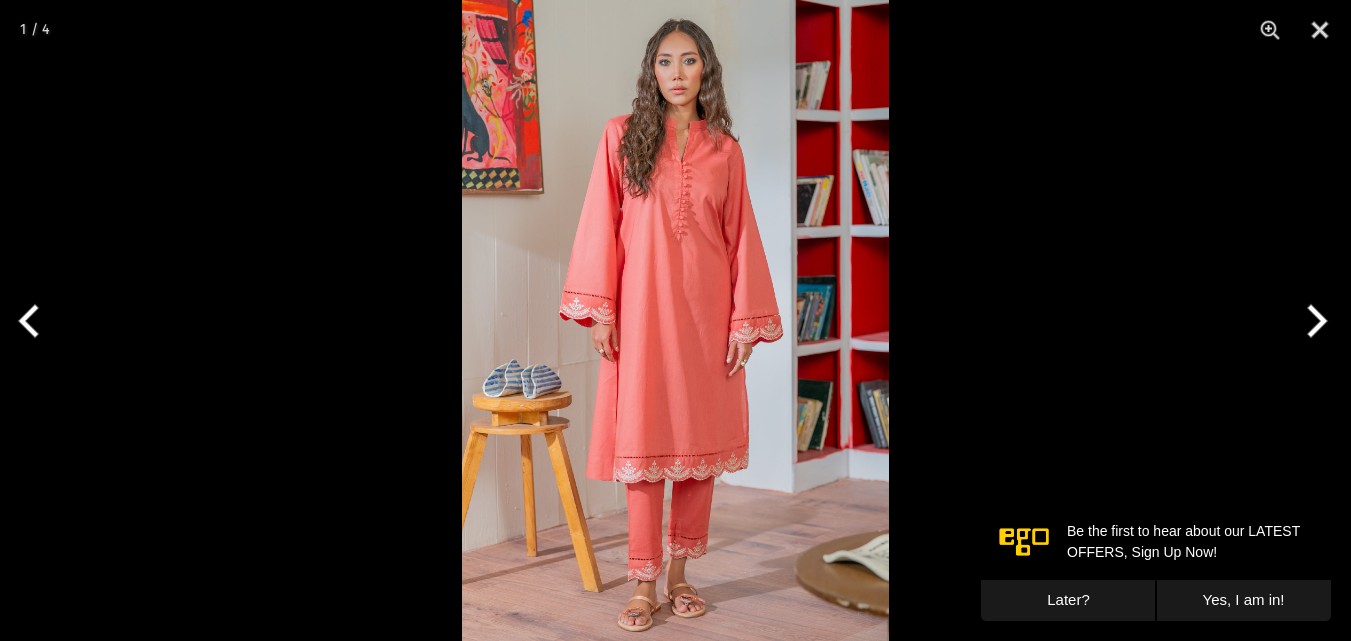 click at bounding box center [675, 320] 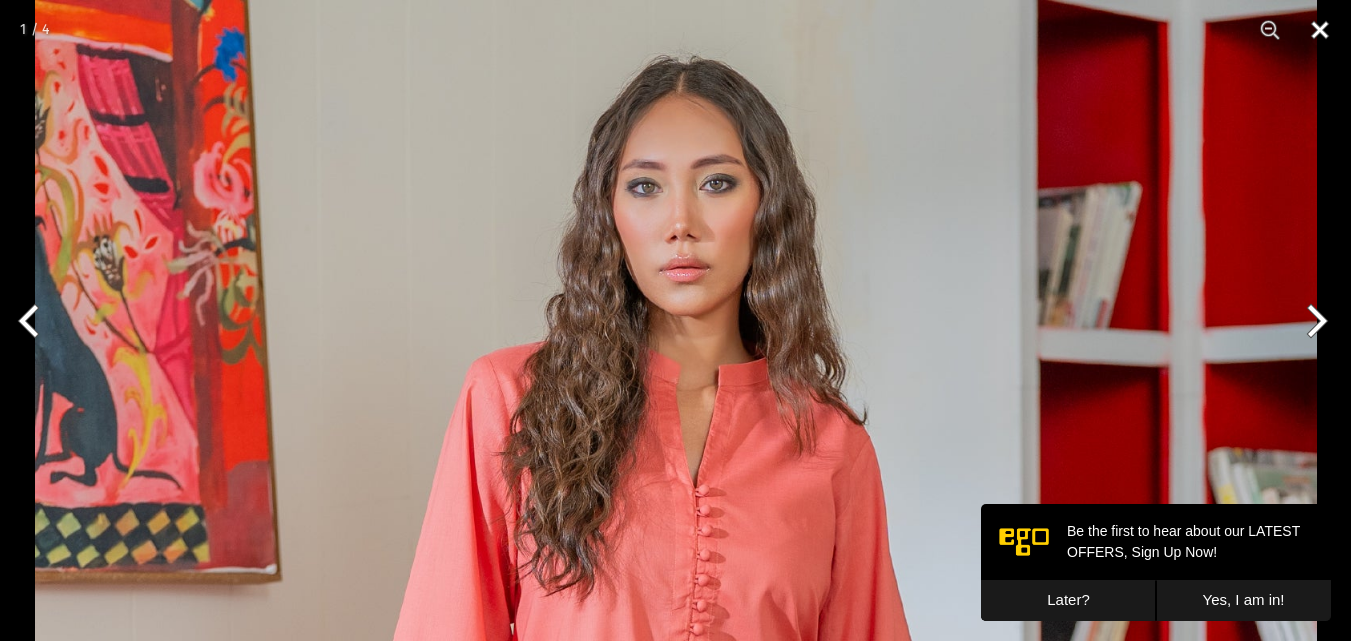 click at bounding box center [1320, 30] 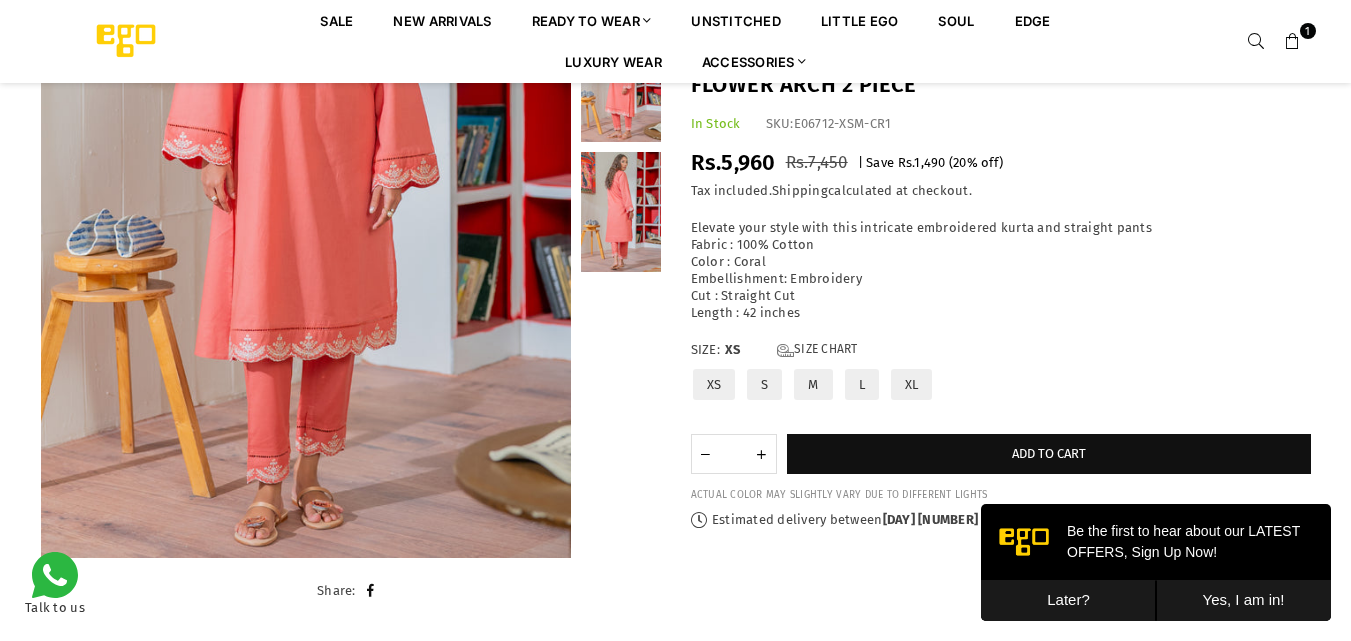 click on "L" at bounding box center (862, 384) 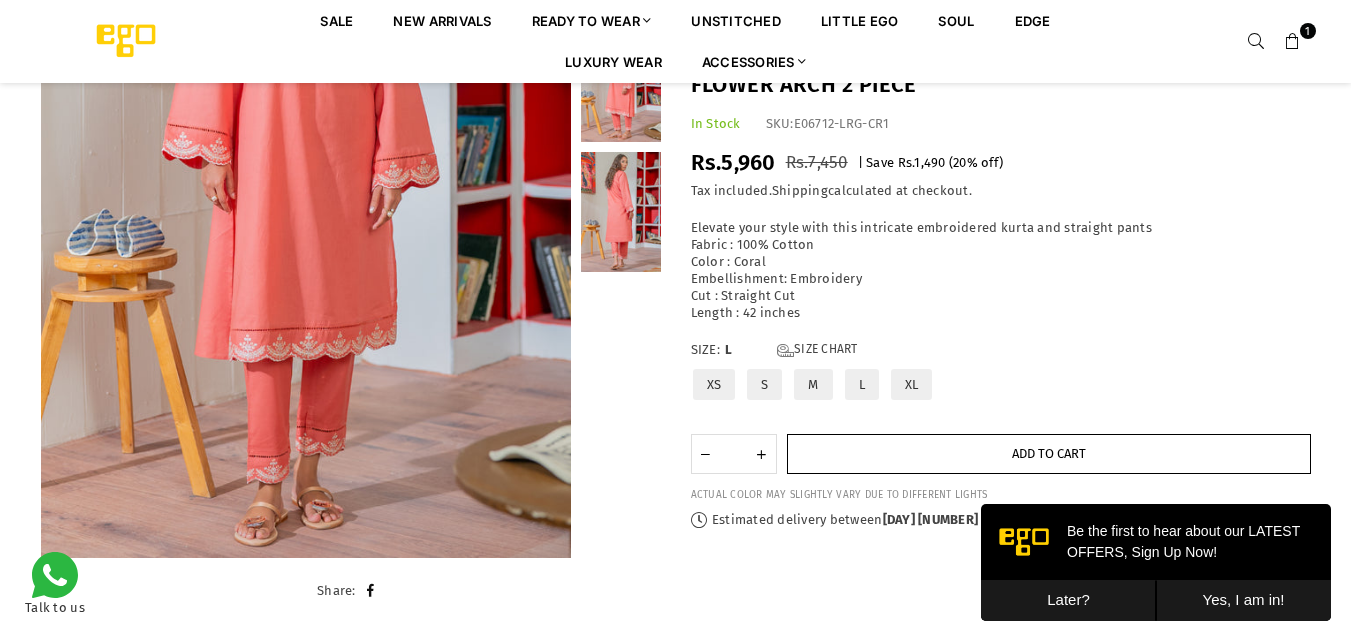 click on "Add to cart" at bounding box center [1049, 454] 